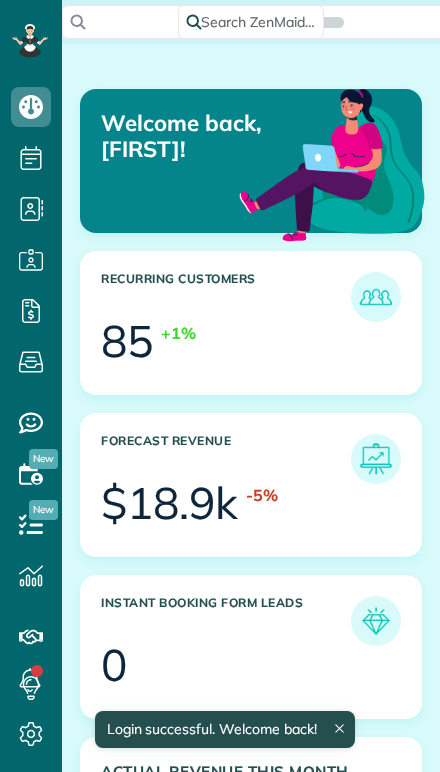 scroll, scrollTop: 0, scrollLeft: 0, axis: both 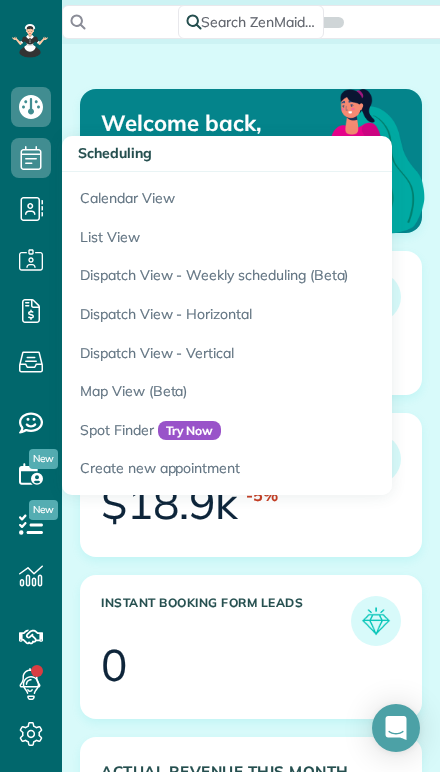 click on "Calendar View" at bounding box center (312, 195) 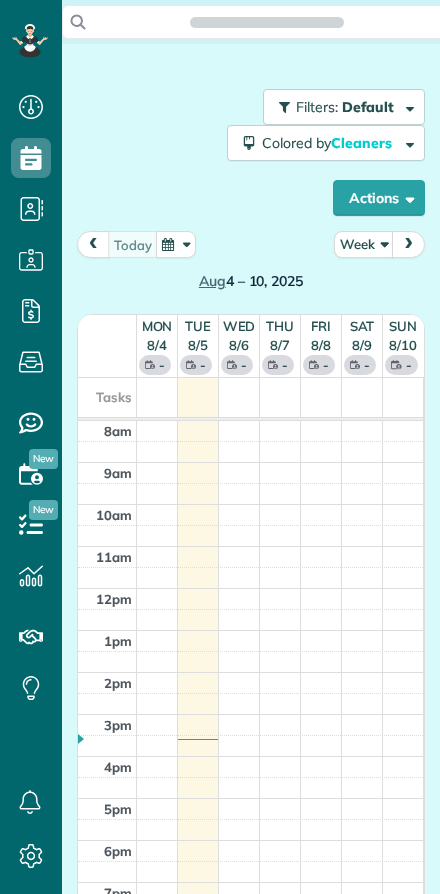 scroll, scrollTop: 0, scrollLeft: 0, axis: both 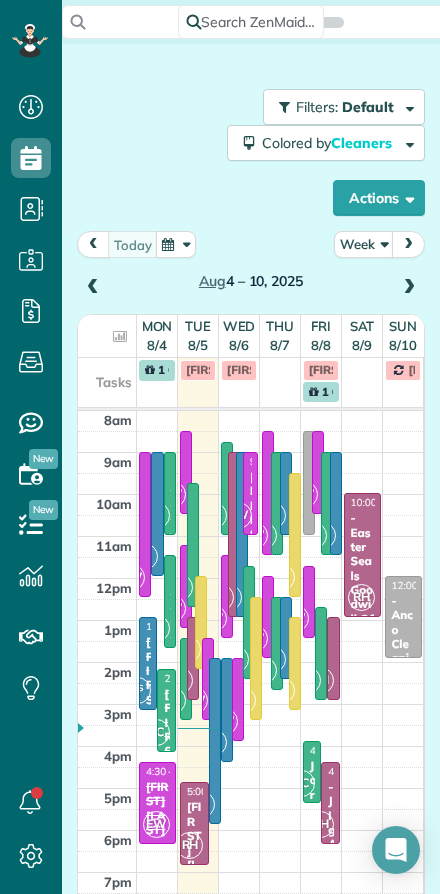 click on "Actions" at bounding box center [379, 198] 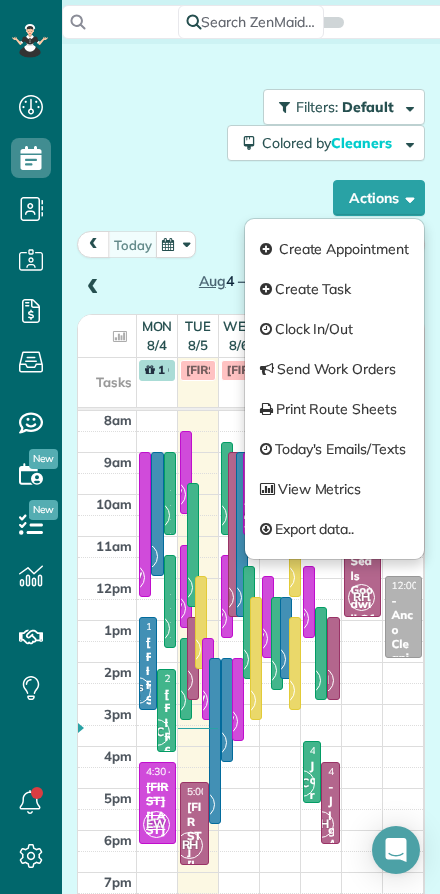 click on "Filters:   Default
Colored by  Cleaners
Color by Cleaner
Color by Team
Color by Status
Color by Recurrence
Color by Paid/Unpaid
Filters  Default
Schedule Changes
Actions
Create Appointment
Create Task
Clock In/Out
Send Work Orders
Print Route Sheets
Today's Emails/Texts
View Metrics
Export data.." at bounding box center (251, 152) 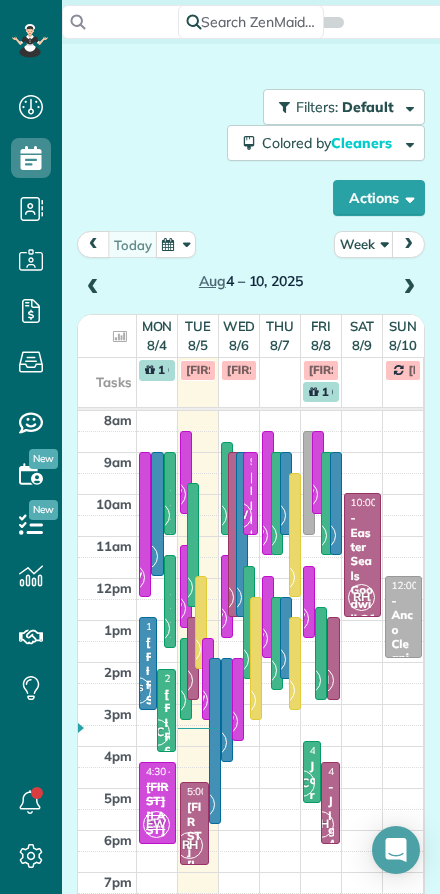 click on "Week" at bounding box center (364, 244) 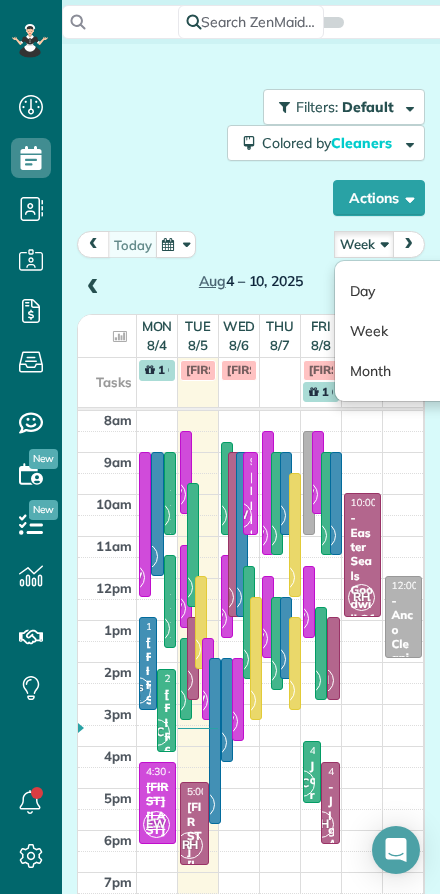 click on "Day" at bounding box center (414, 291) 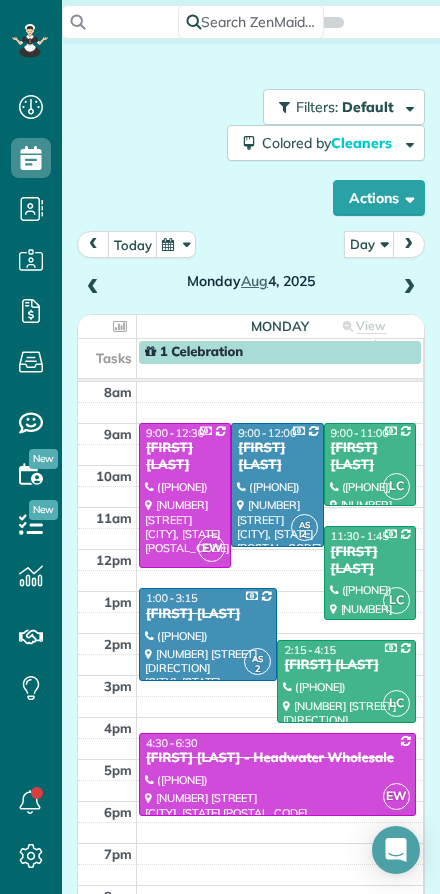 click on "Filters:   Default
Colored by  Cleaners
Color by Cleaner
Color by Team
Color by Status
Color by Recurrence
Color by Paid/Unpaid
Filters  Default
Schedule Changes
Actions
Create Appointment
Create Task
Clock In/Out
Send Work Orders
Print Route Sheets
Today's Emails/Texts
View Metrics" at bounding box center (251, 152) 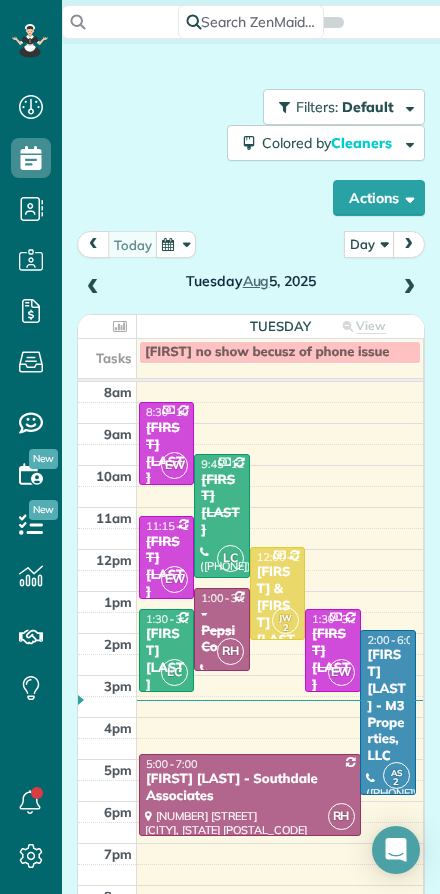 click at bounding box center (409, 288) 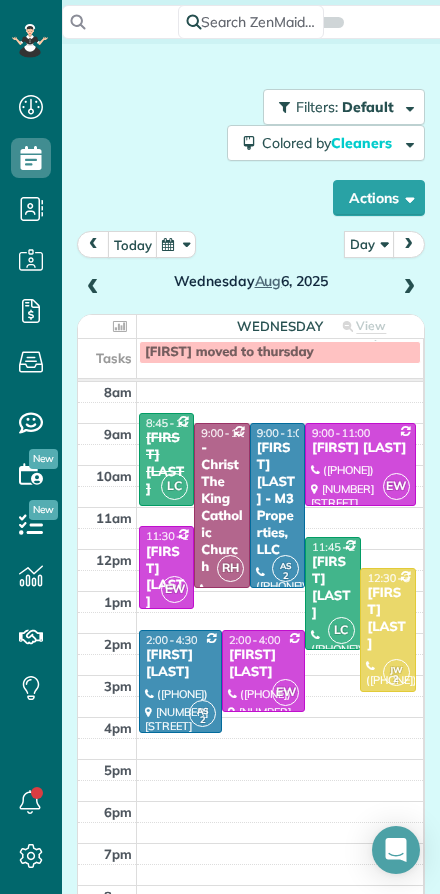 click on "Day" at bounding box center (369, 244) 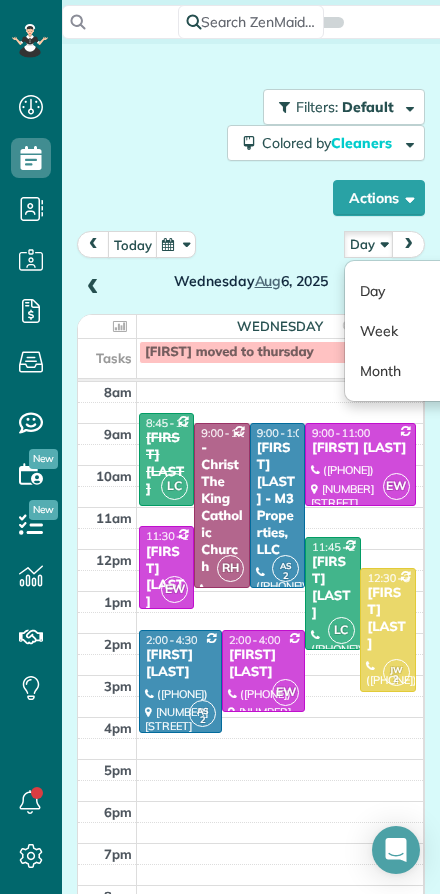 click on "Week" at bounding box center (424, 331) 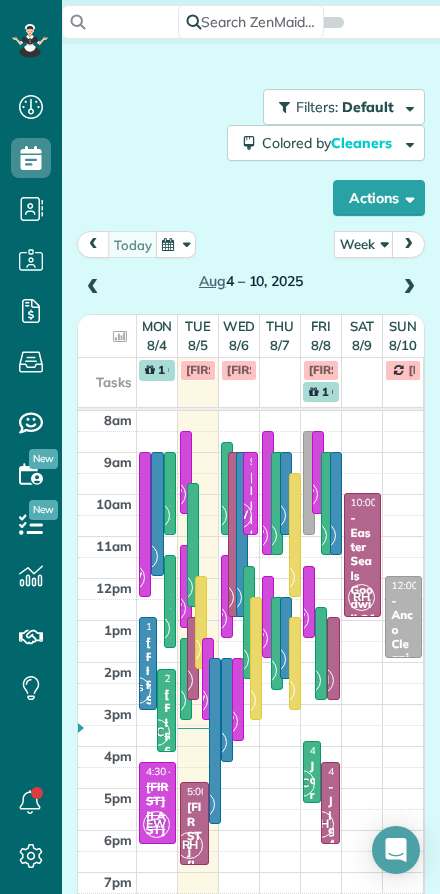 click on "Week" at bounding box center [364, 244] 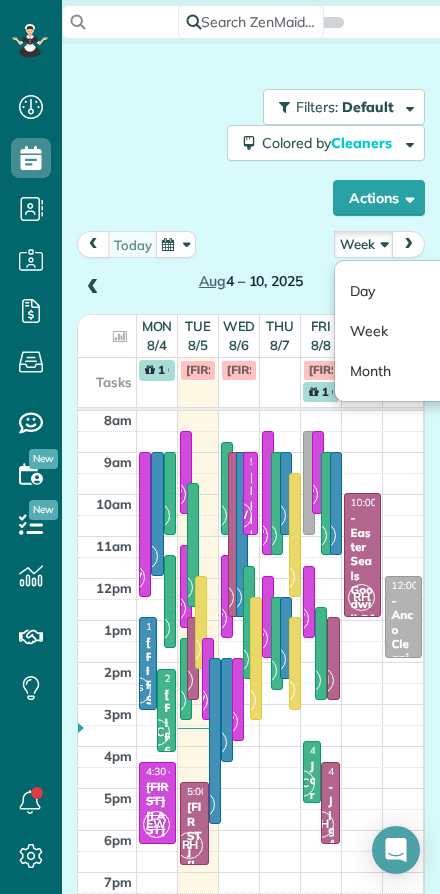 click on "Day" at bounding box center (414, 291) 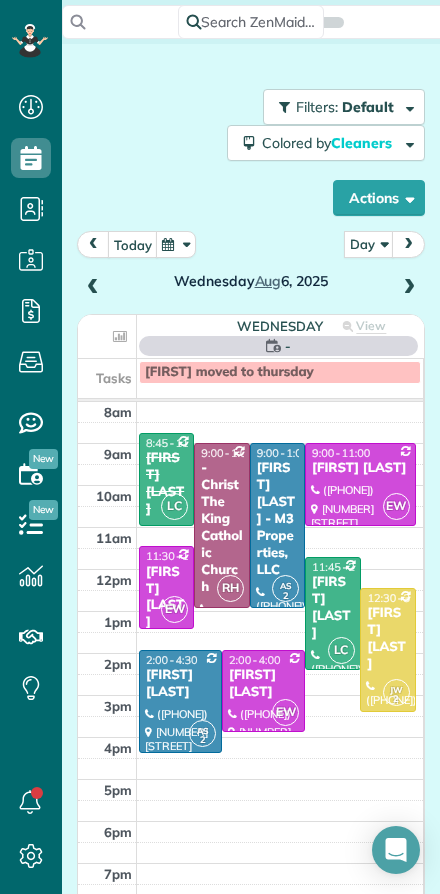click at bounding box center (409, 288) 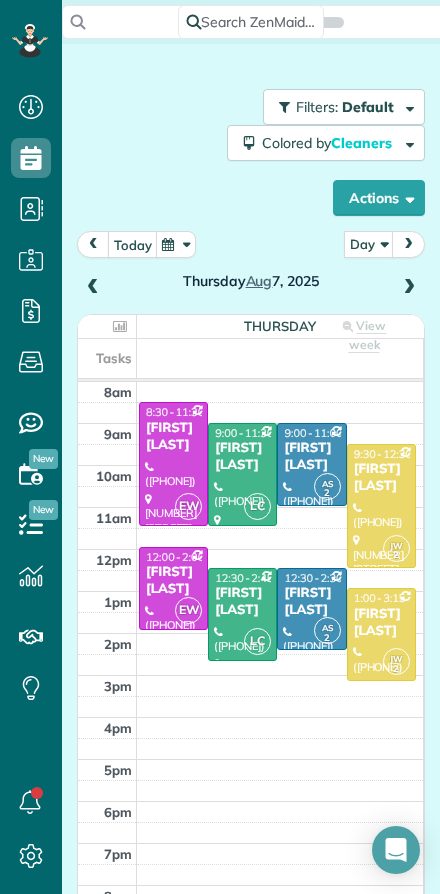 click on "[FIRST] [LAST]" at bounding box center [173, 437] 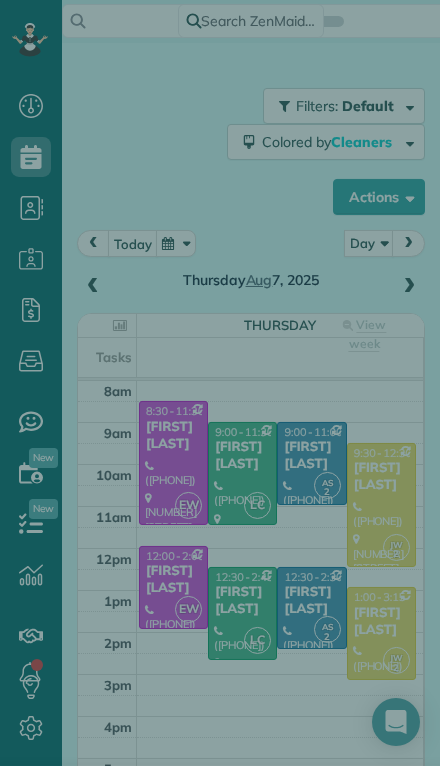 scroll, scrollTop: 44, scrollLeft: 0, axis: vertical 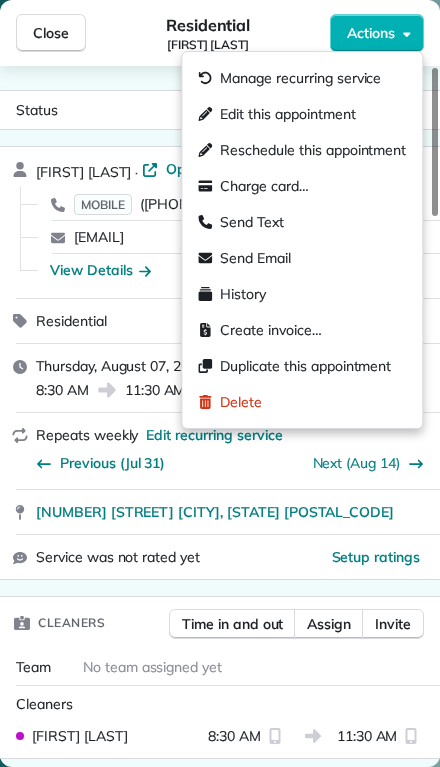 click on "Edit this appointment" at bounding box center [302, 114] 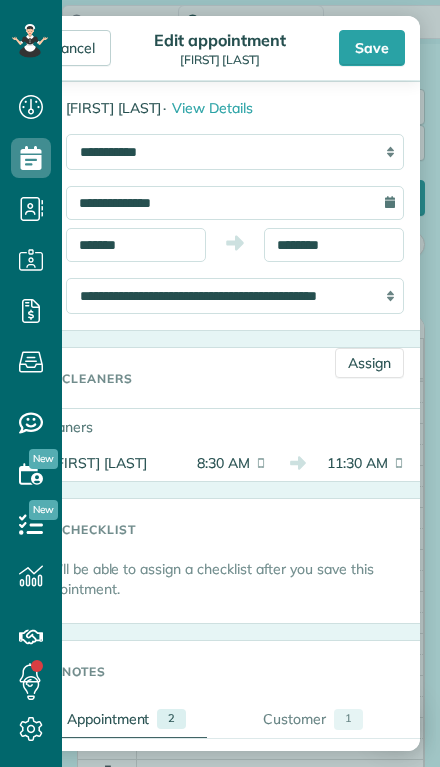 scroll, scrollTop: 83, scrollLeft: 0, axis: vertical 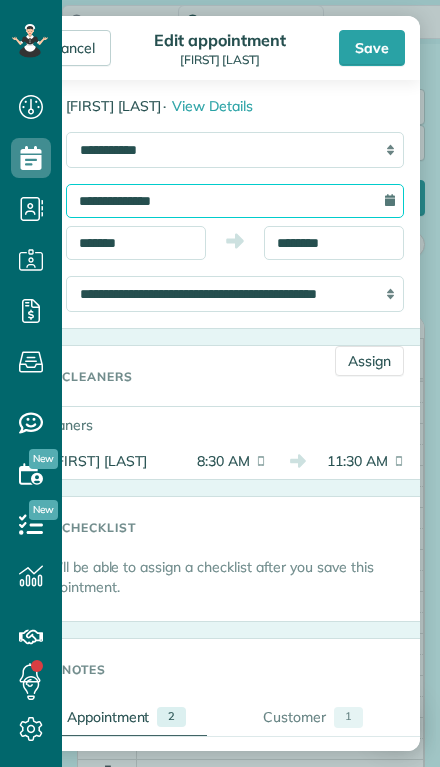 click on "**********" at bounding box center [235, 201] 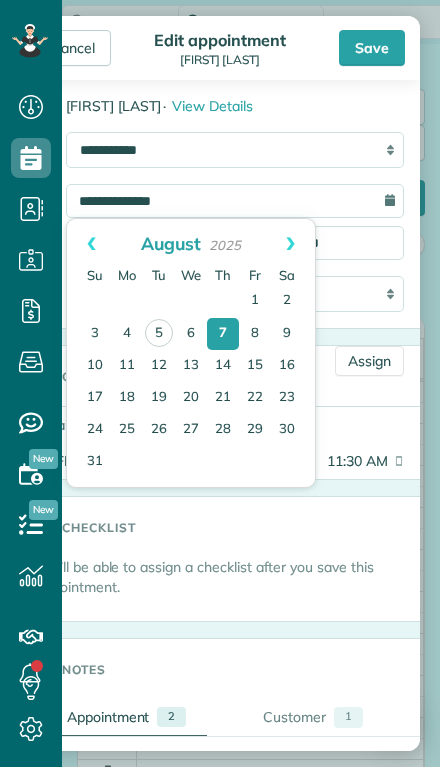 click on "Bob Pathroff
·
View Details" at bounding box center [243, 106] 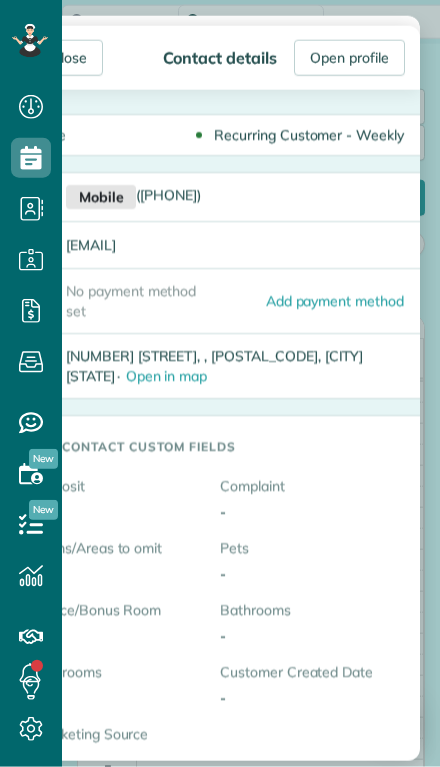 scroll, scrollTop: 0, scrollLeft: 0, axis: both 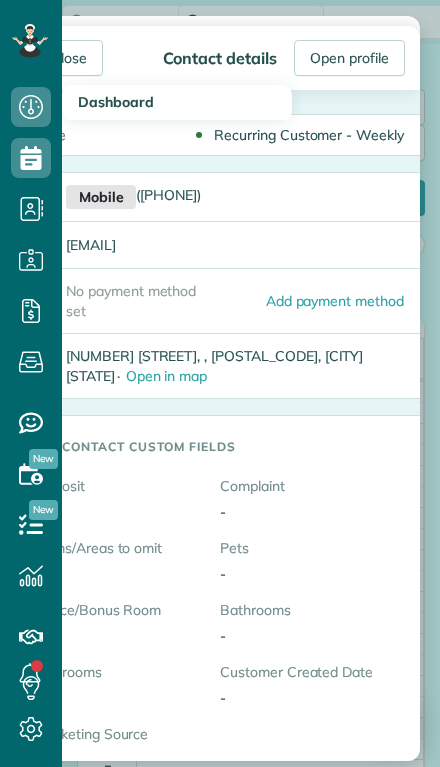 click on "Dashboard" at bounding box center (31, 127) 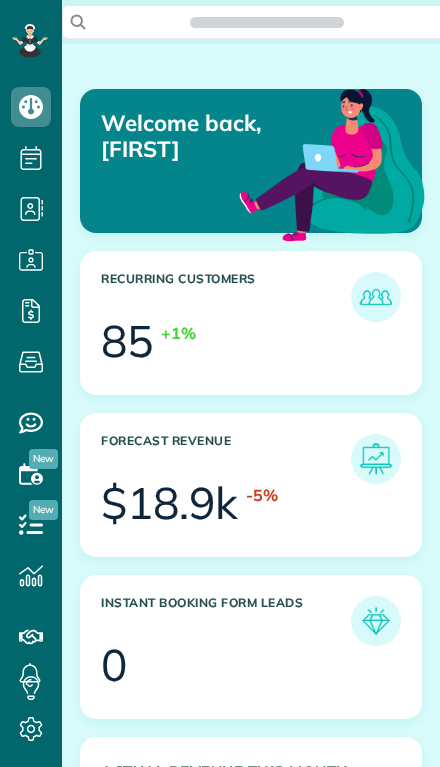 scroll, scrollTop: 0, scrollLeft: 0, axis: both 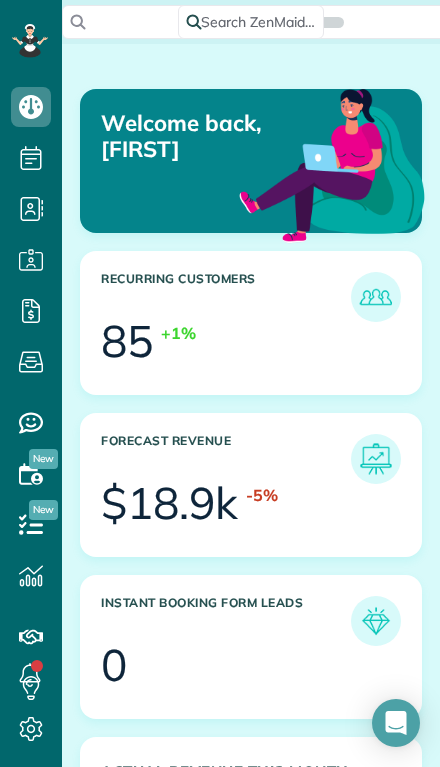 click at bounding box center [30, 41] 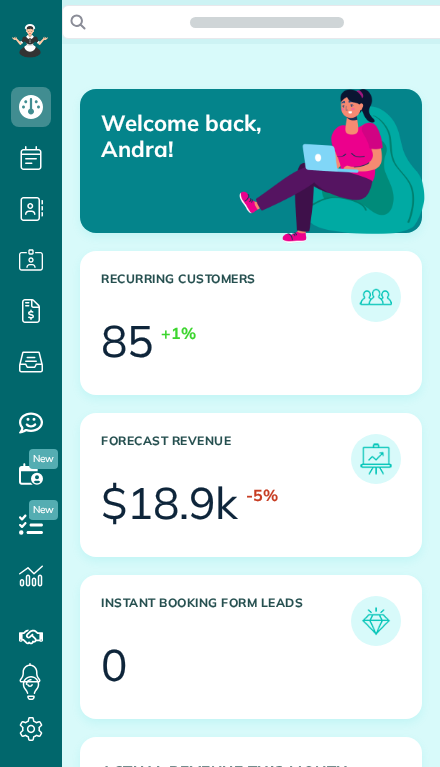 scroll, scrollTop: 0, scrollLeft: 0, axis: both 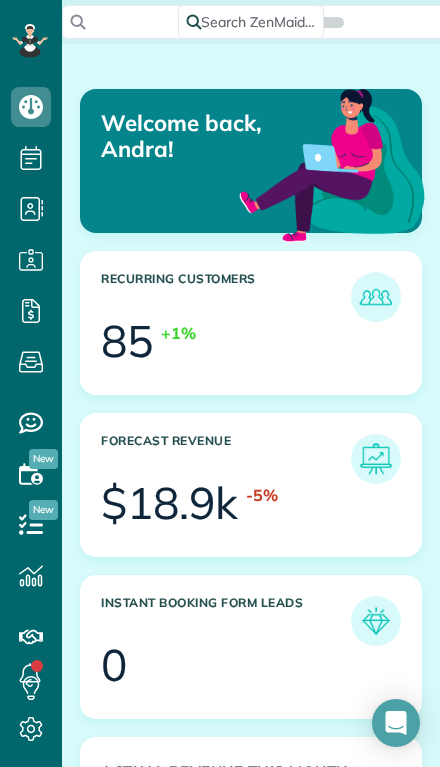 click at bounding box center (30, 41) 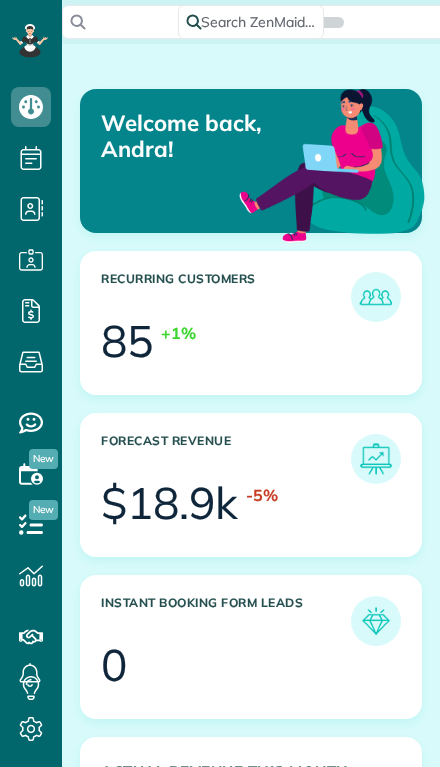 scroll, scrollTop: 0, scrollLeft: 0, axis: both 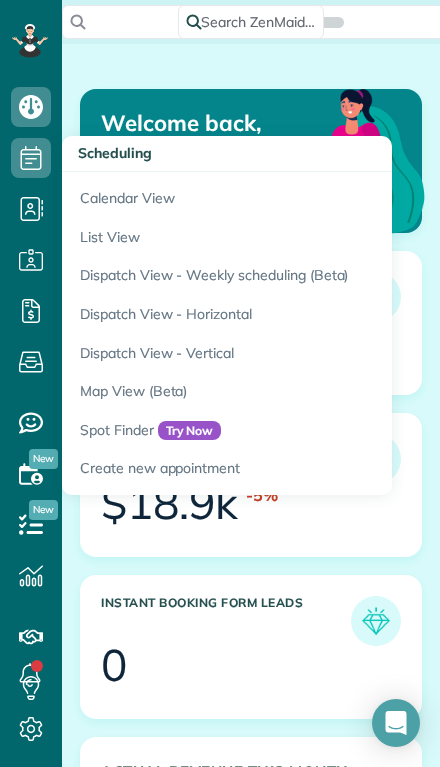 click on "Calendar View" at bounding box center [312, 195] 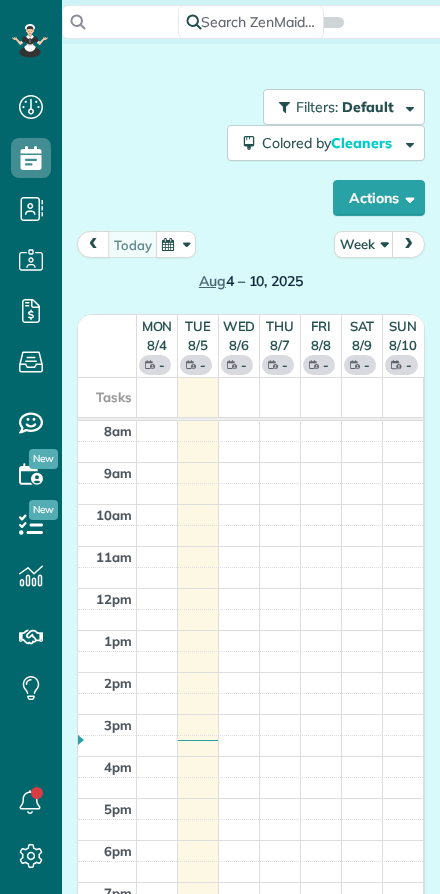 scroll, scrollTop: 0, scrollLeft: 0, axis: both 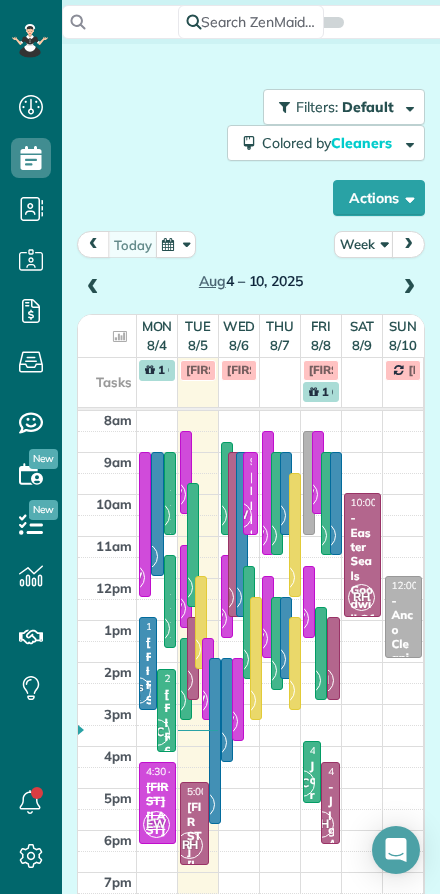 click on "Week" at bounding box center (364, 244) 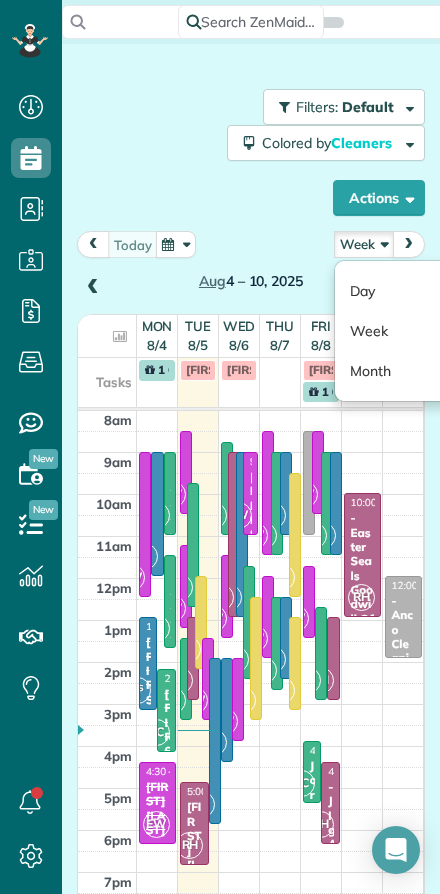 click on "Day" at bounding box center [414, 291] 